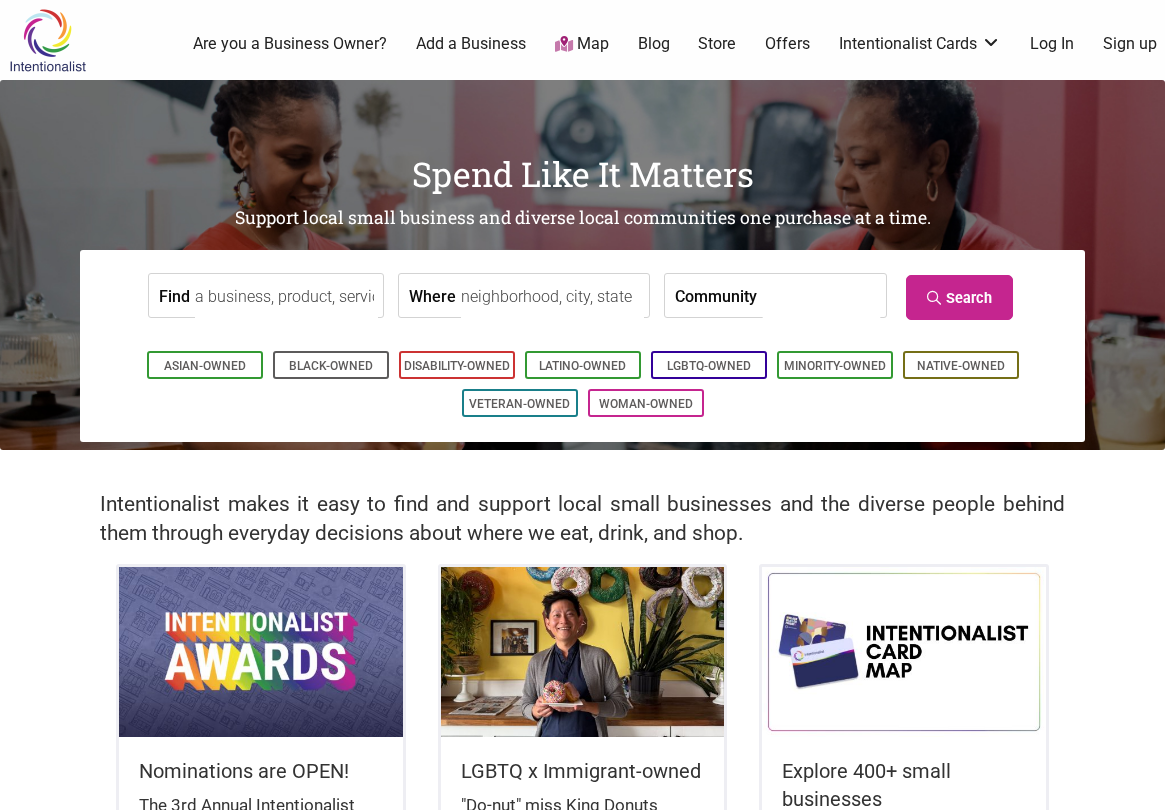 scroll, scrollTop: 0, scrollLeft: 0, axis: both 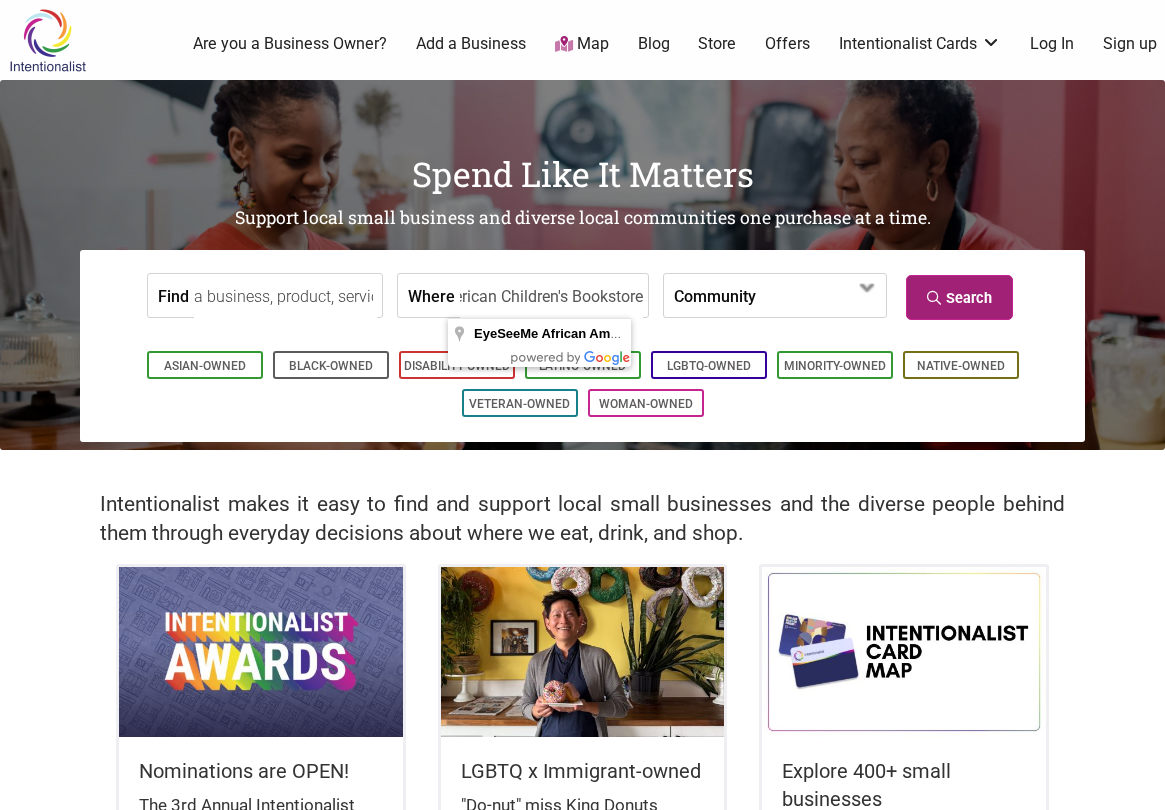 type on "EyeSeeMe African American Children's Bookstore" 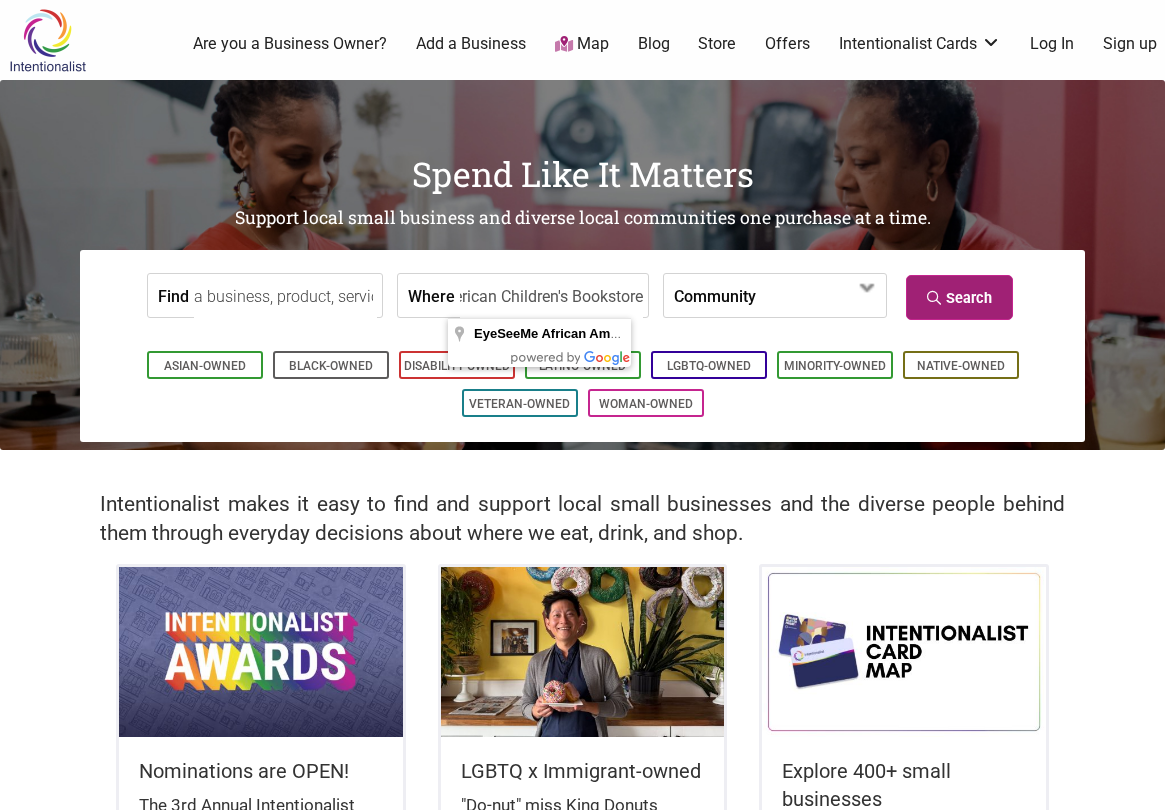 click on "Search" at bounding box center [959, 297] 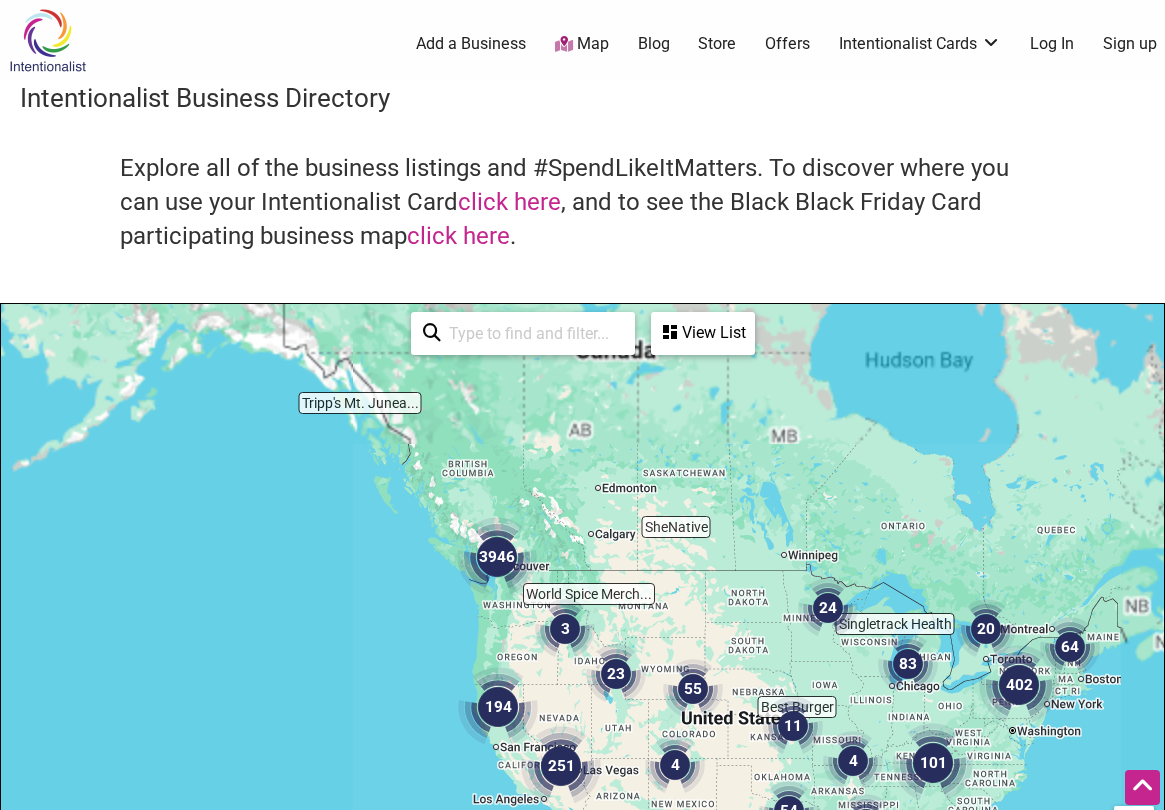 scroll, scrollTop: 500, scrollLeft: 0, axis: vertical 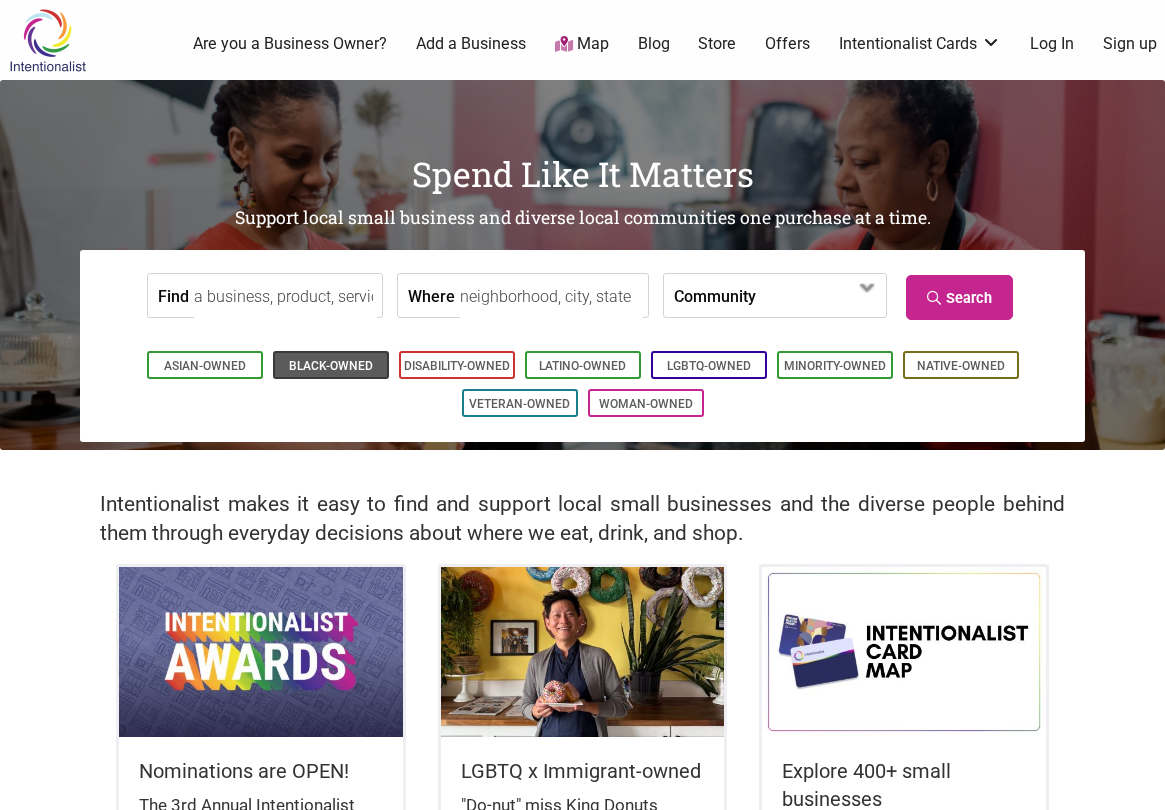 click on "Black-Owned" at bounding box center [331, 366] 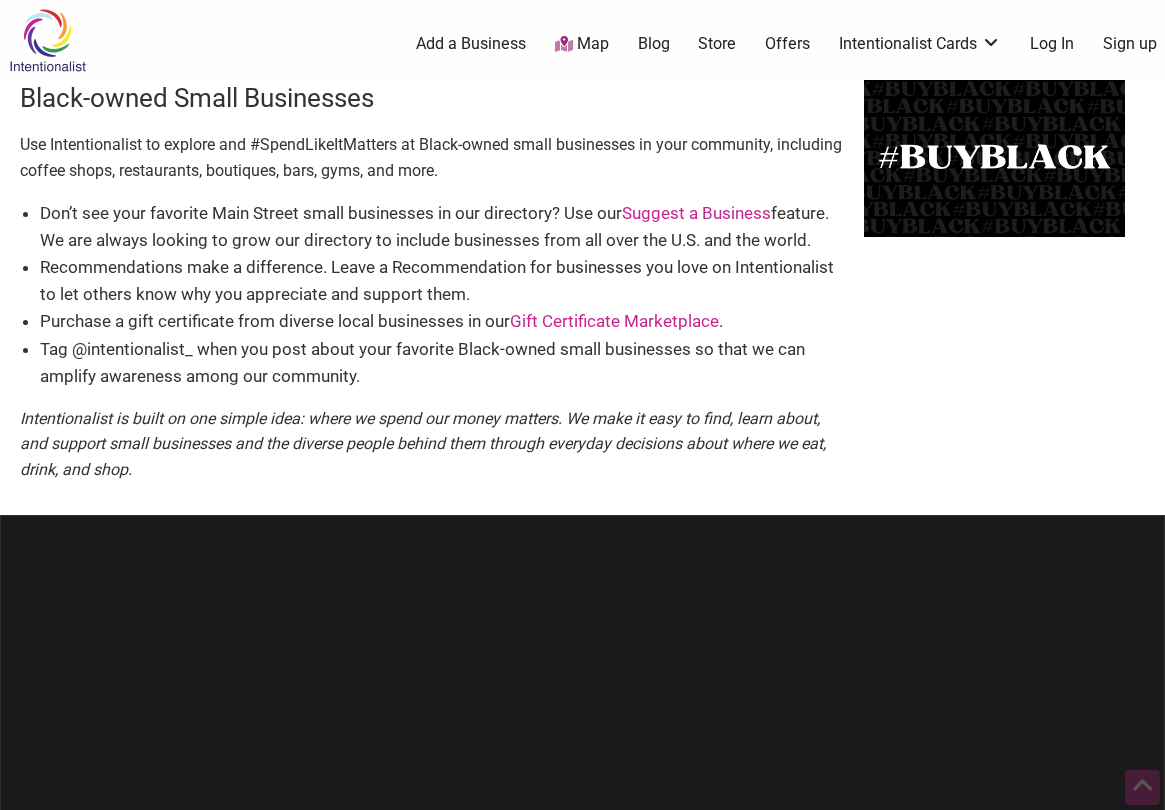 scroll, scrollTop: 500, scrollLeft: 0, axis: vertical 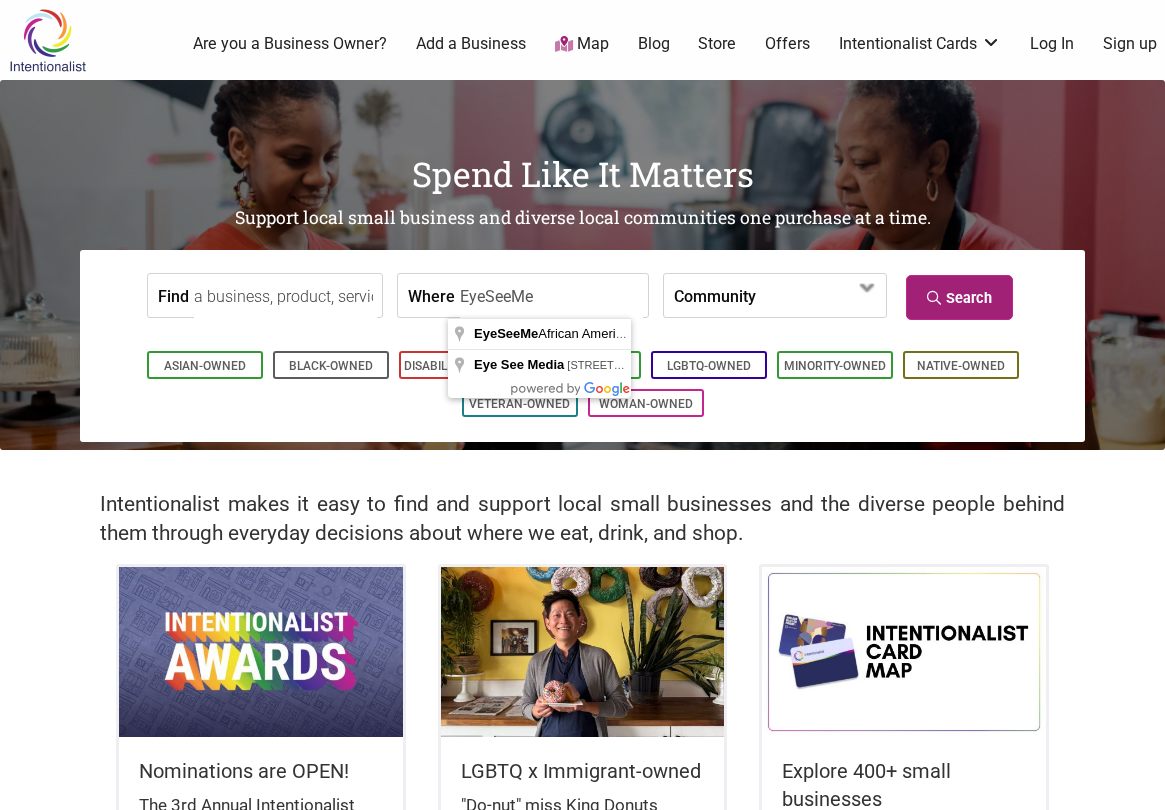 type on "EyeSeeMe" 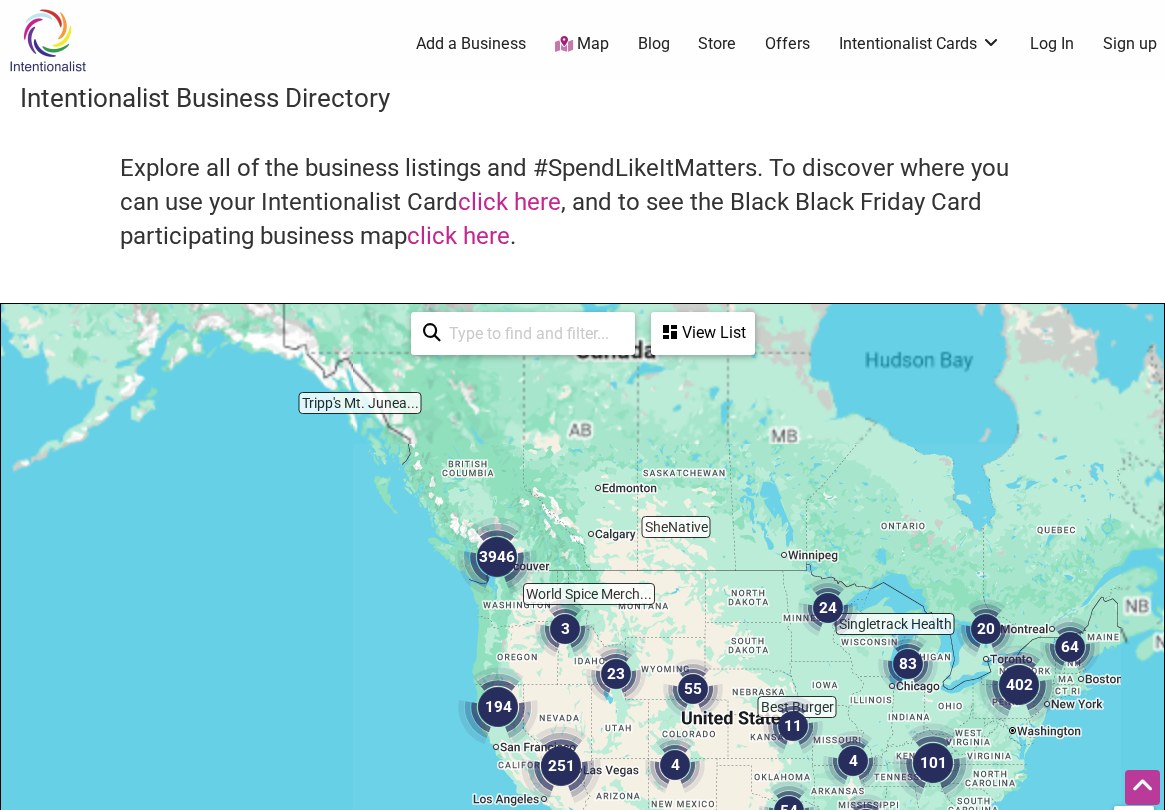 scroll, scrollTop: 500, scrollLeft: 0, axis: vertical 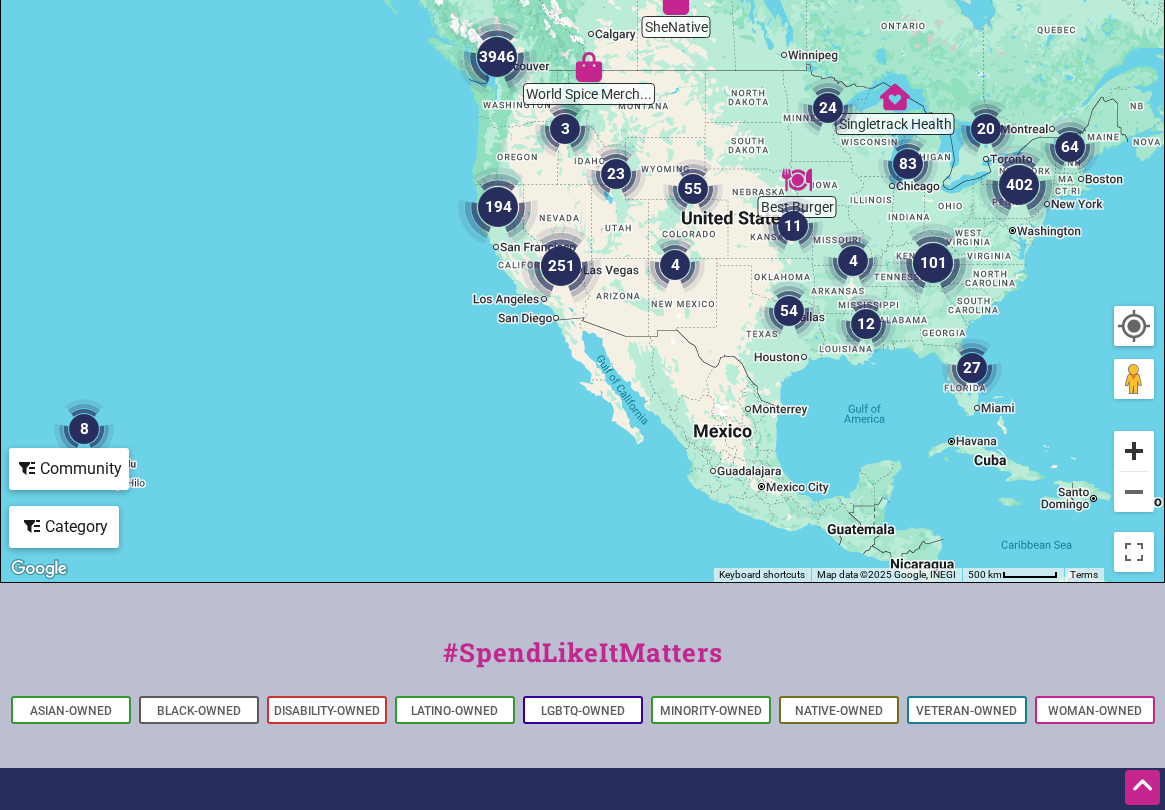 click at bounding box center (1134, 451) 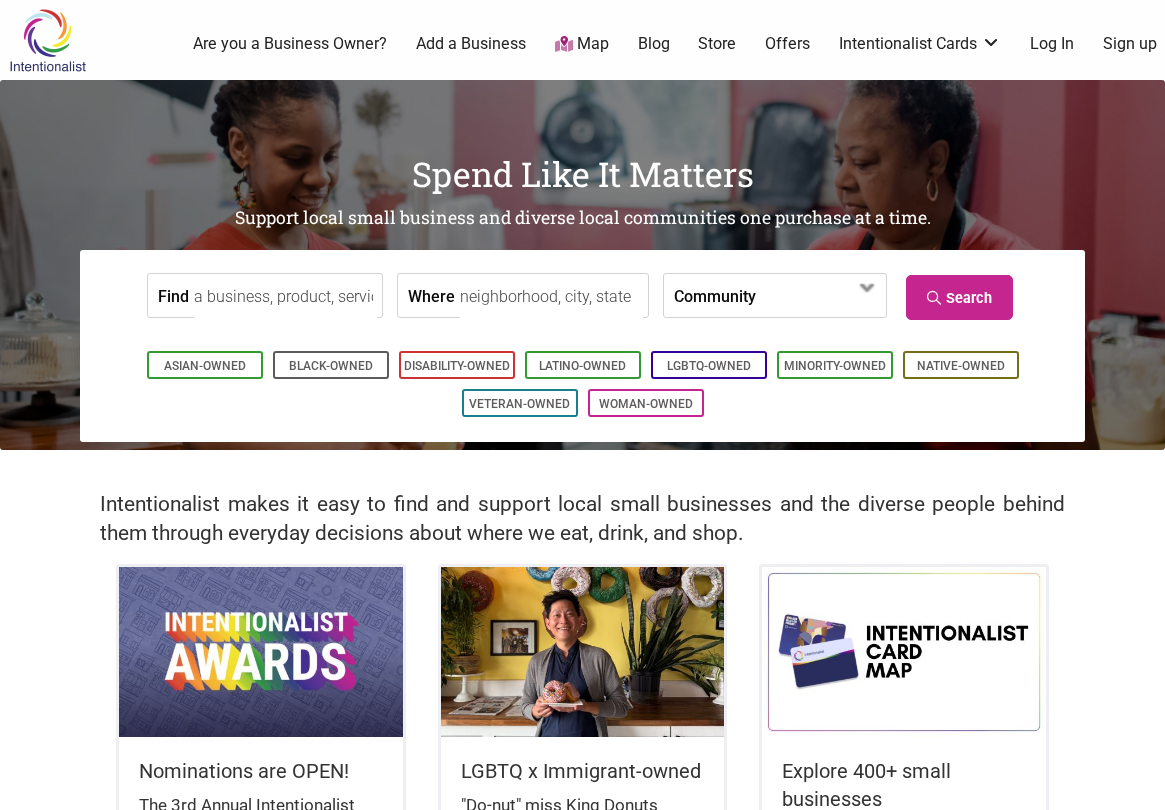 scroll, scrollTop: 0, scrollLeft: 0, axis: both 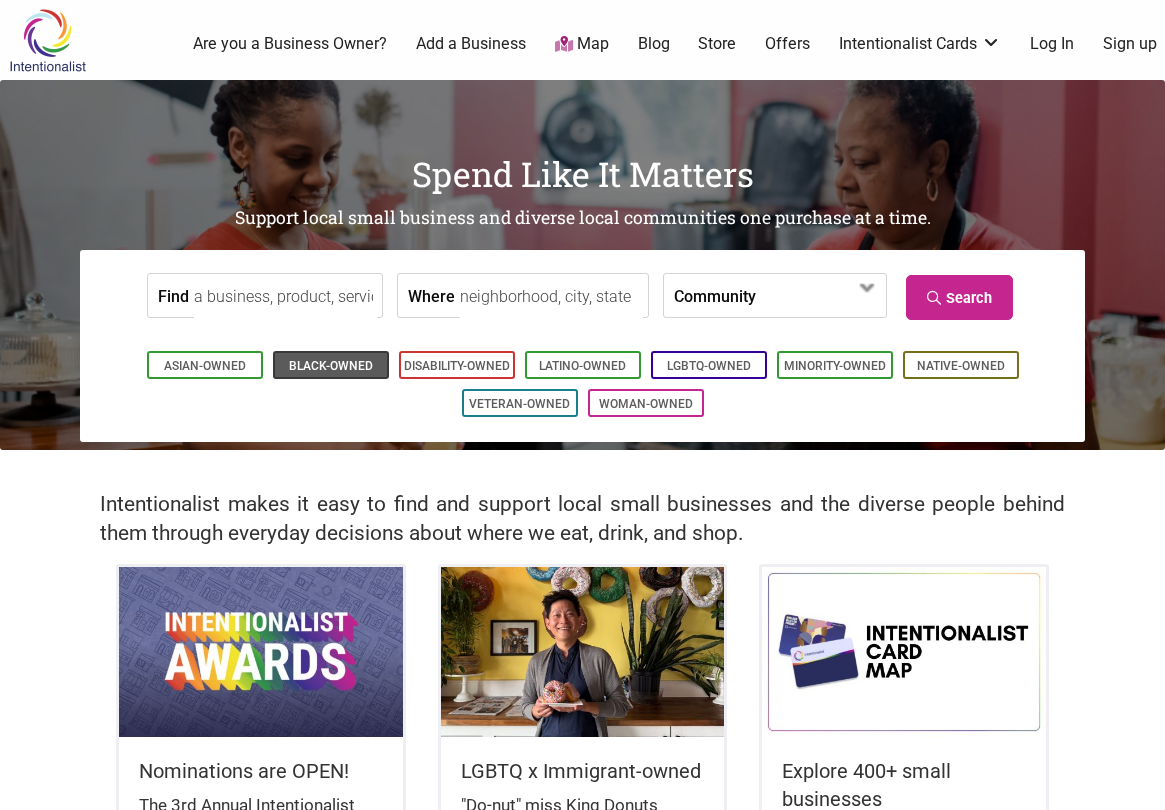 click on "Black-Owned" at bounding box center [331, 366] 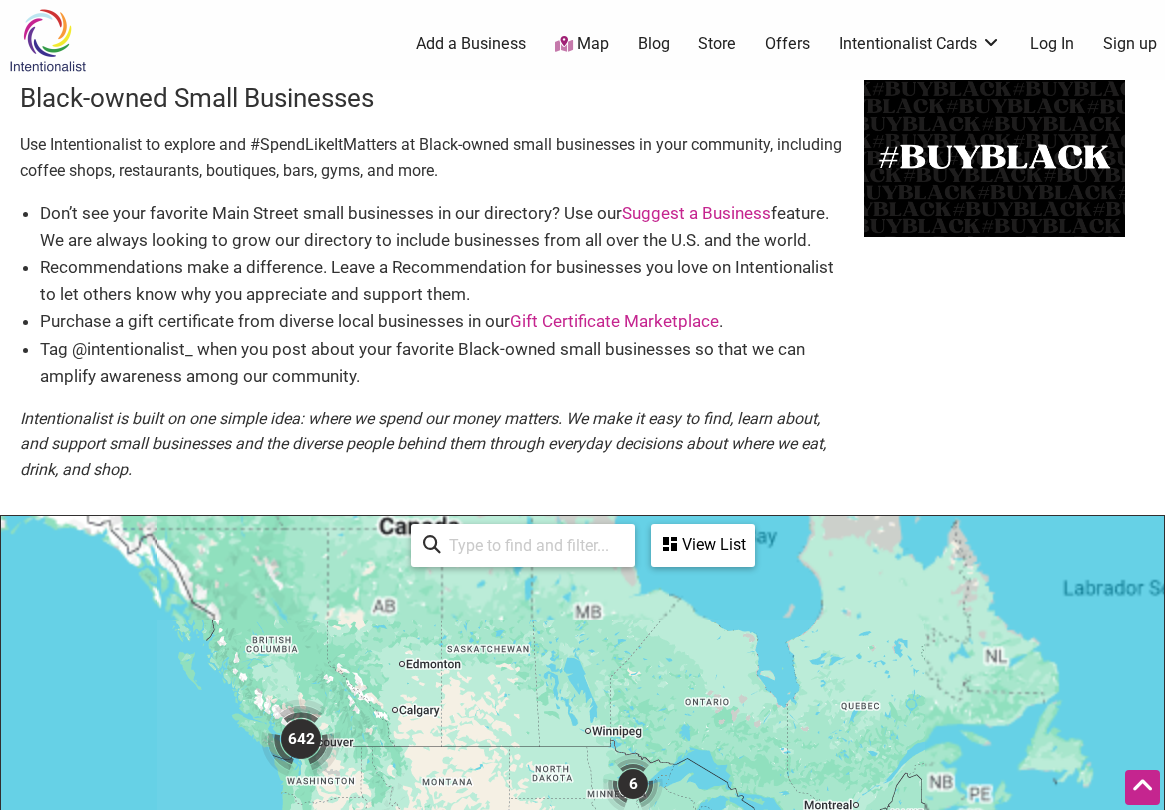 scroll, scrollTop: 961, scrollLeft: 0, axis: vertical 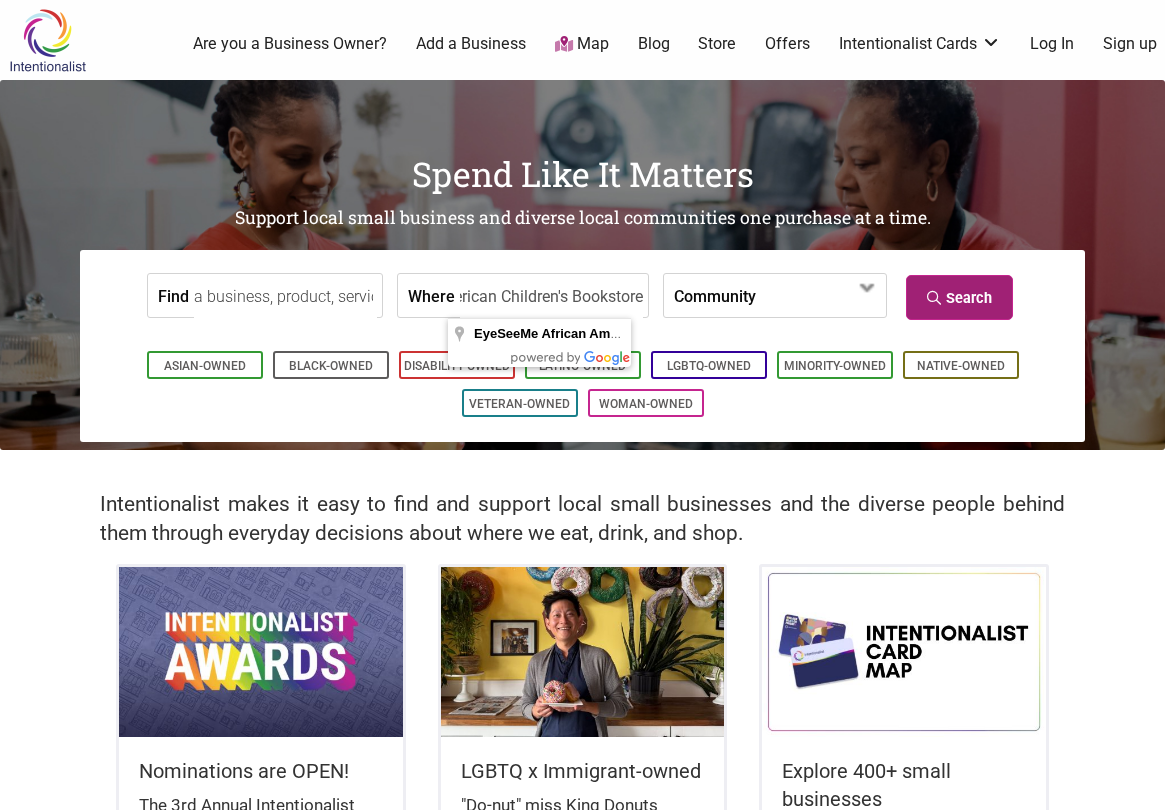 type on "EyeSeeMe African American Children's Bookstore" 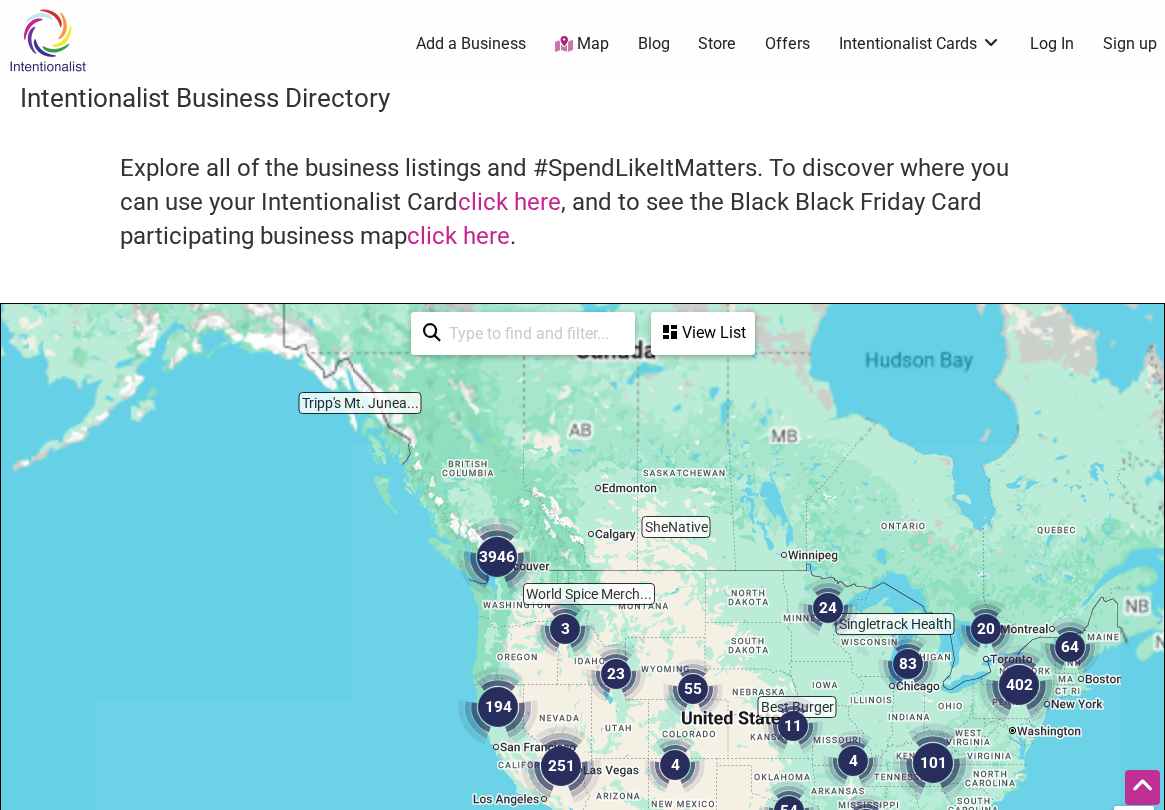 scroll, scrollTop: 500, scrollLeft: 0, axis: vertical 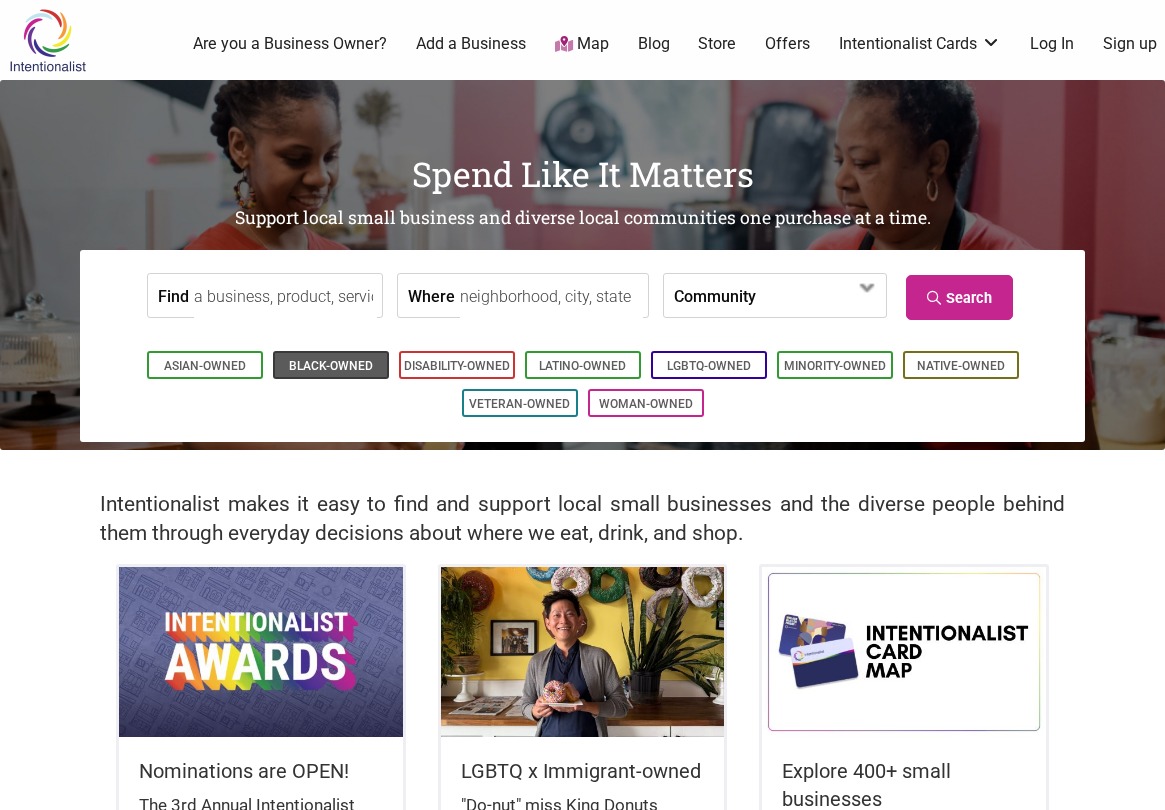 click on "Black-Owned" at bounding box center [331, 366] 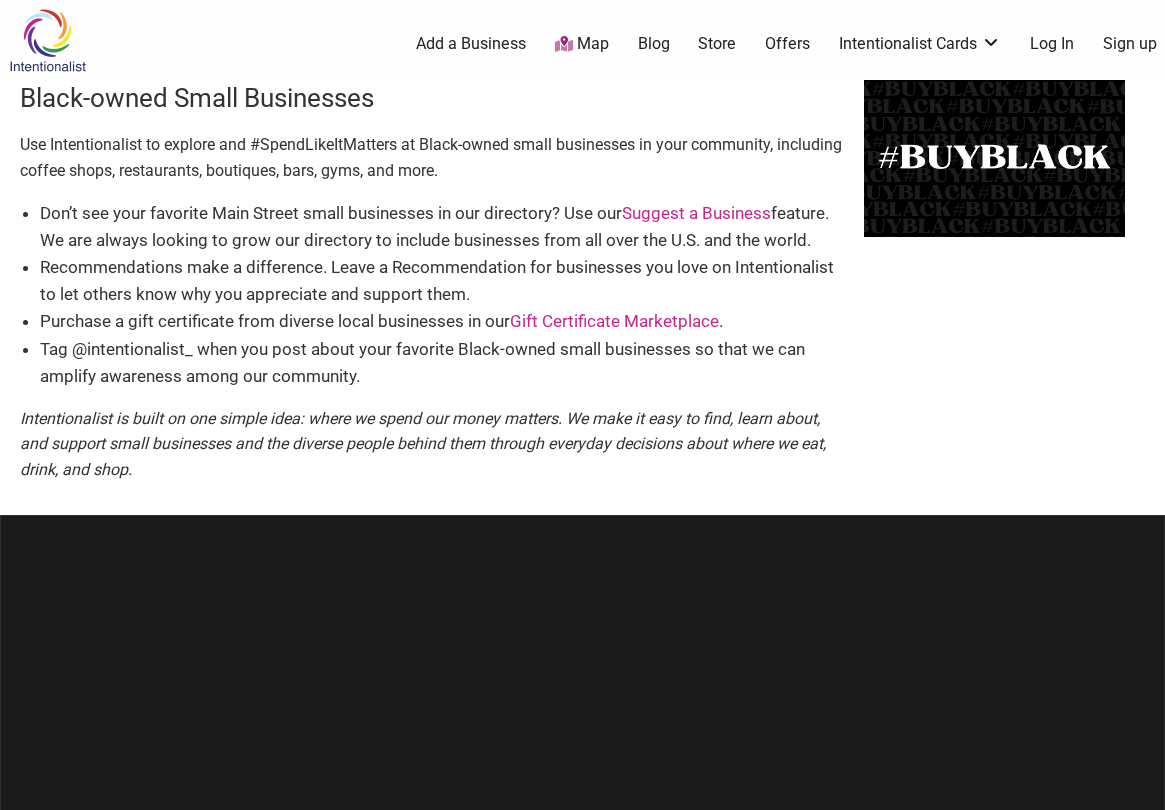 scroll, scrollTop: 0, scrollLeft: 0, axis: both 